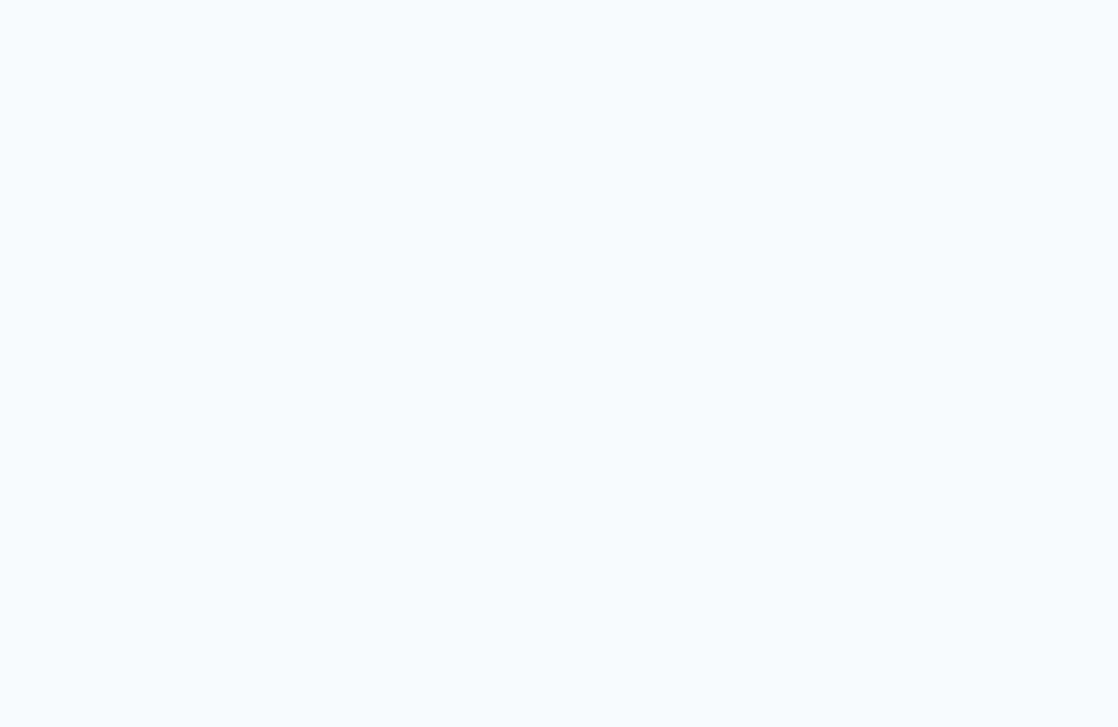 scroll, scrollTop: 0, scrollLeft: 0, axis: both 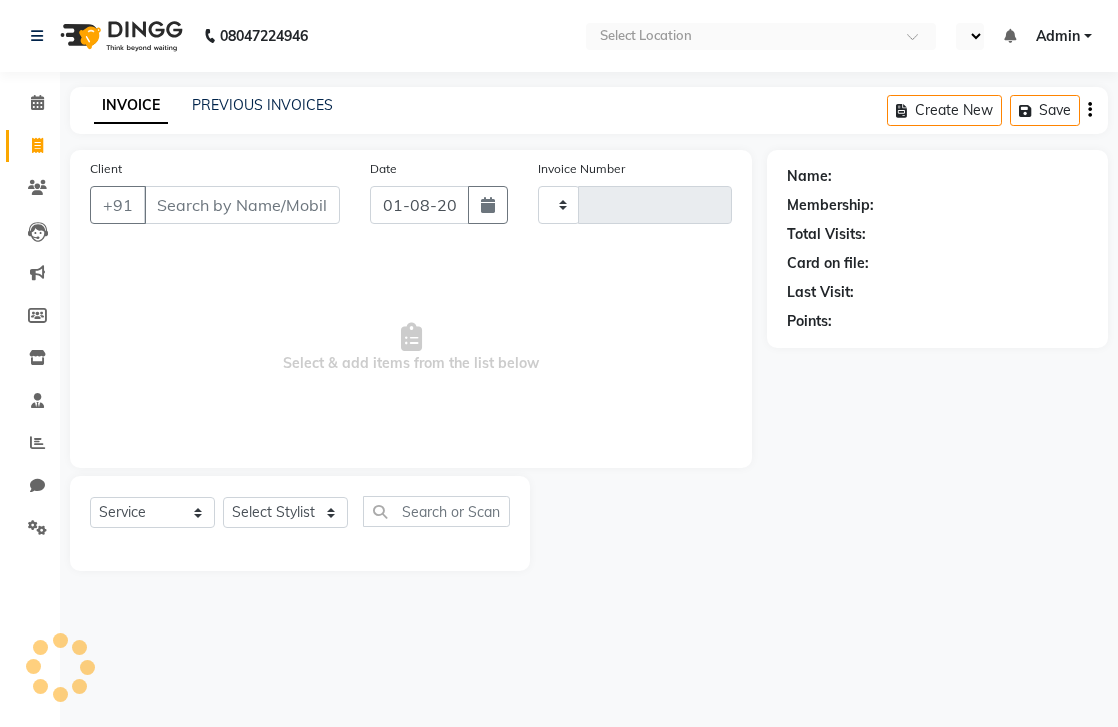 select on "en" 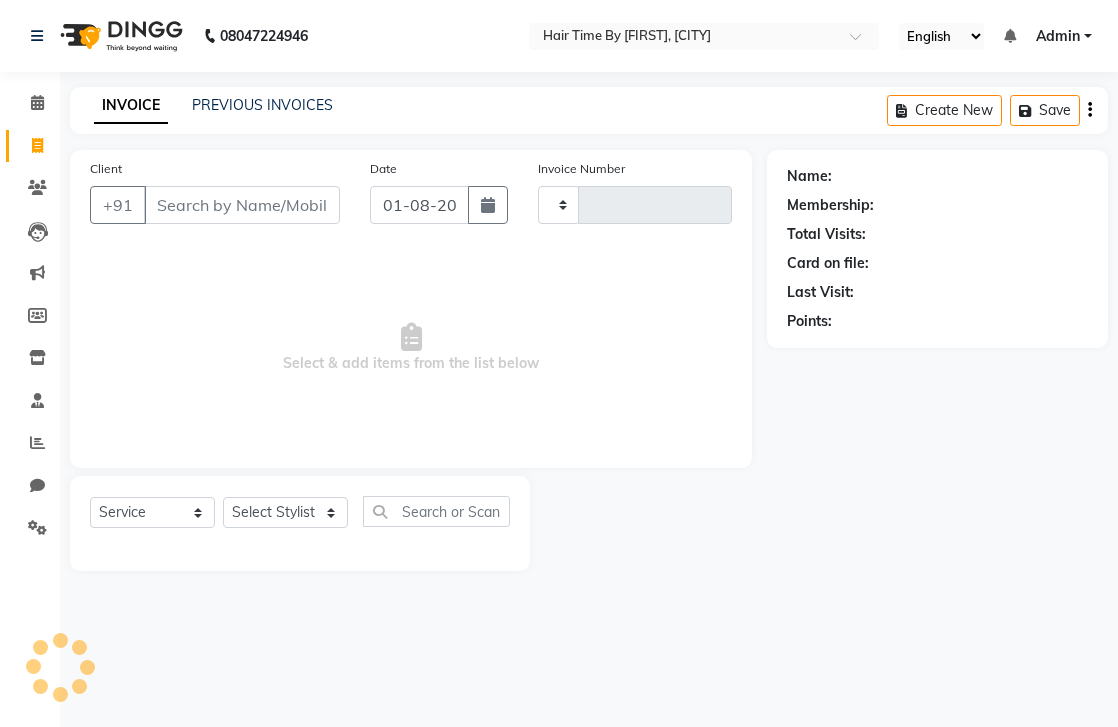 type on "0455" 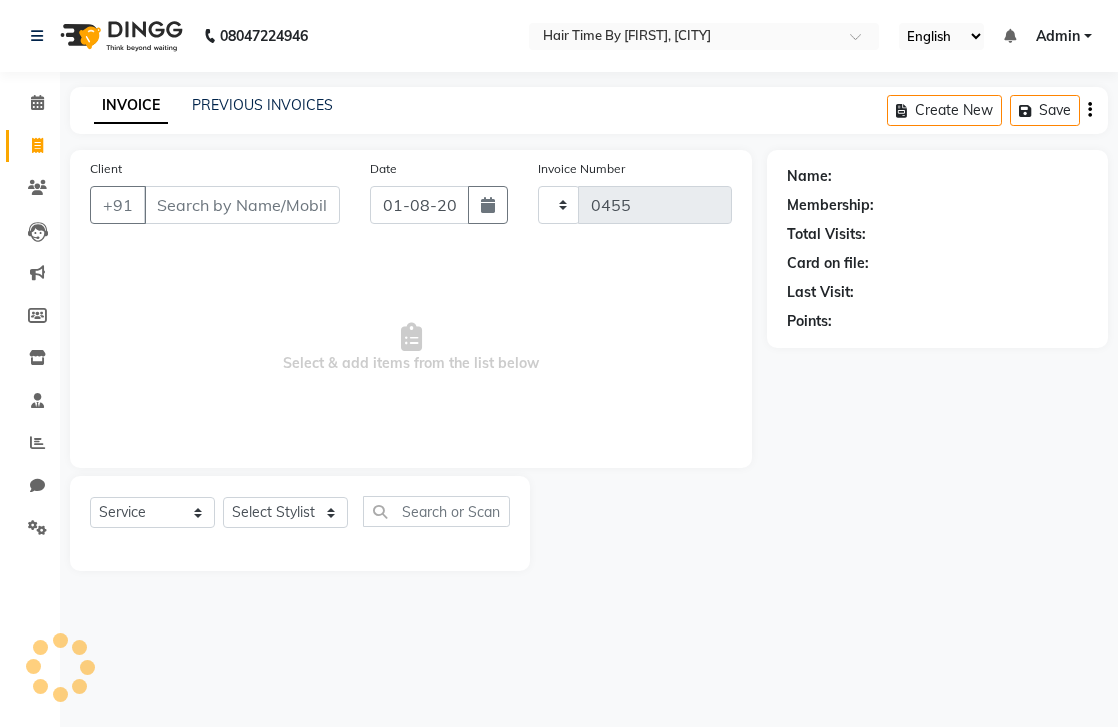 select on "8131" 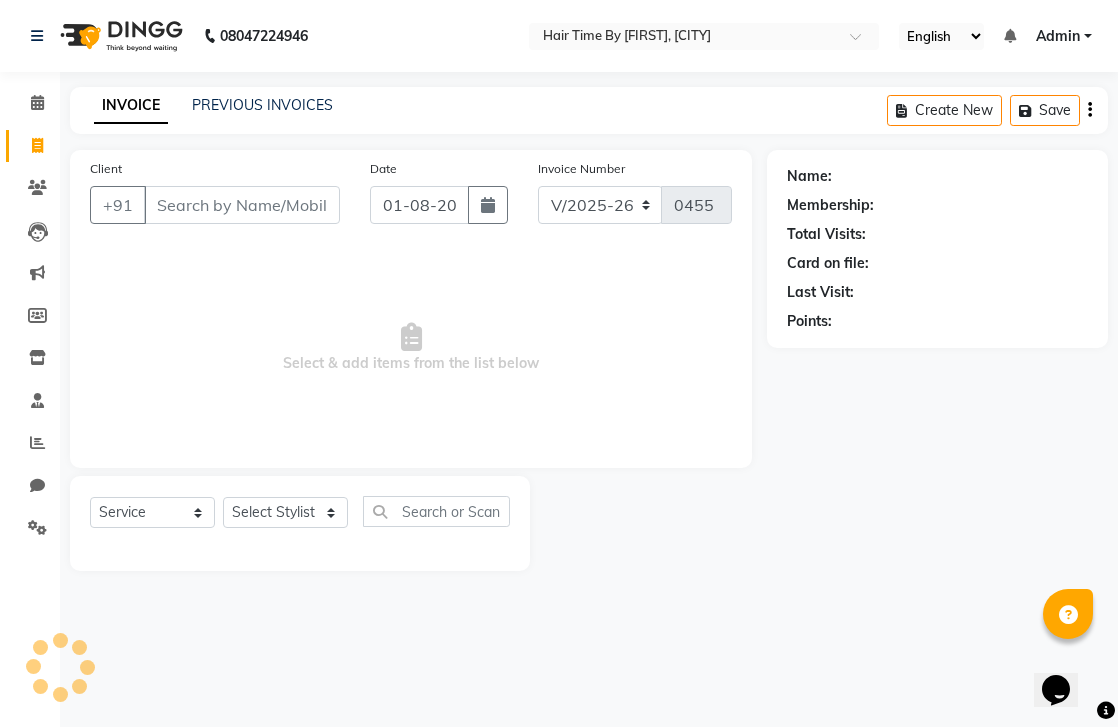 scroll, scrollTop: 0, scrollLeft: 0, axis: both 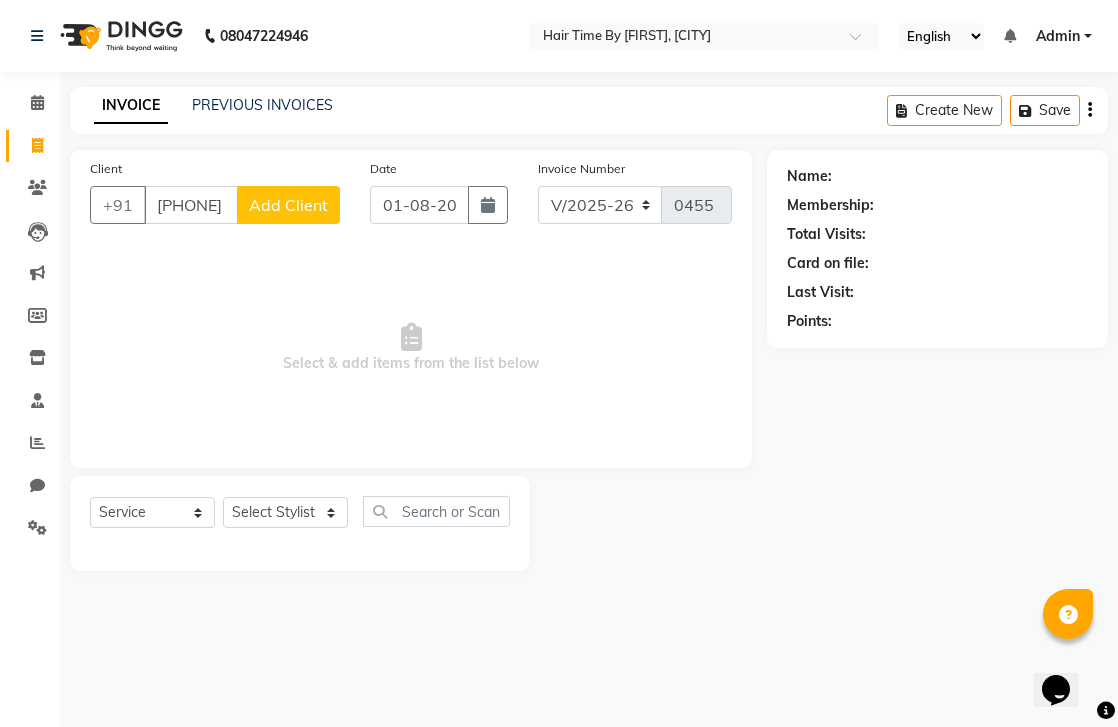 type on "[PHONE]" 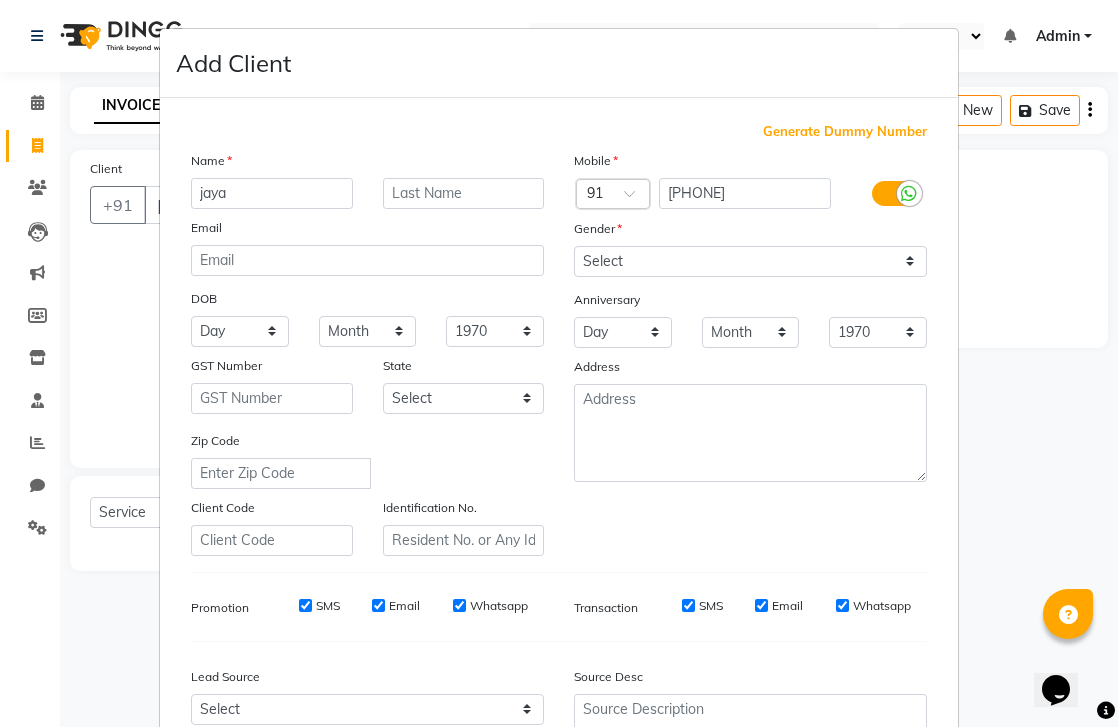 type on "jaya" 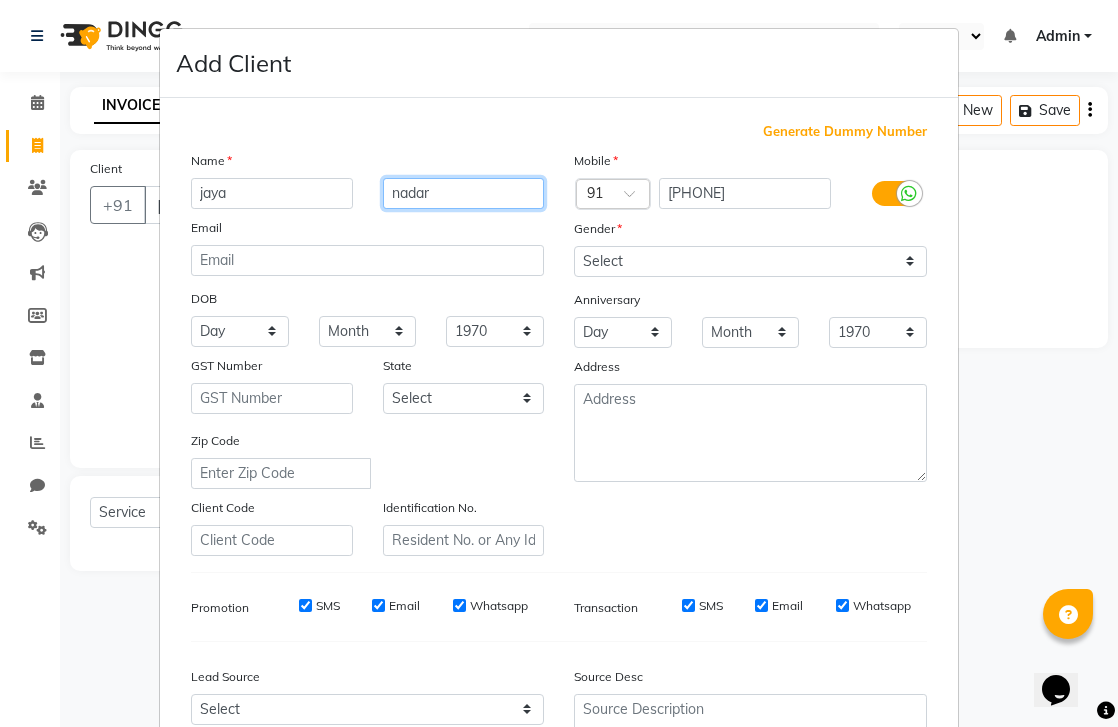 type on "nadar" 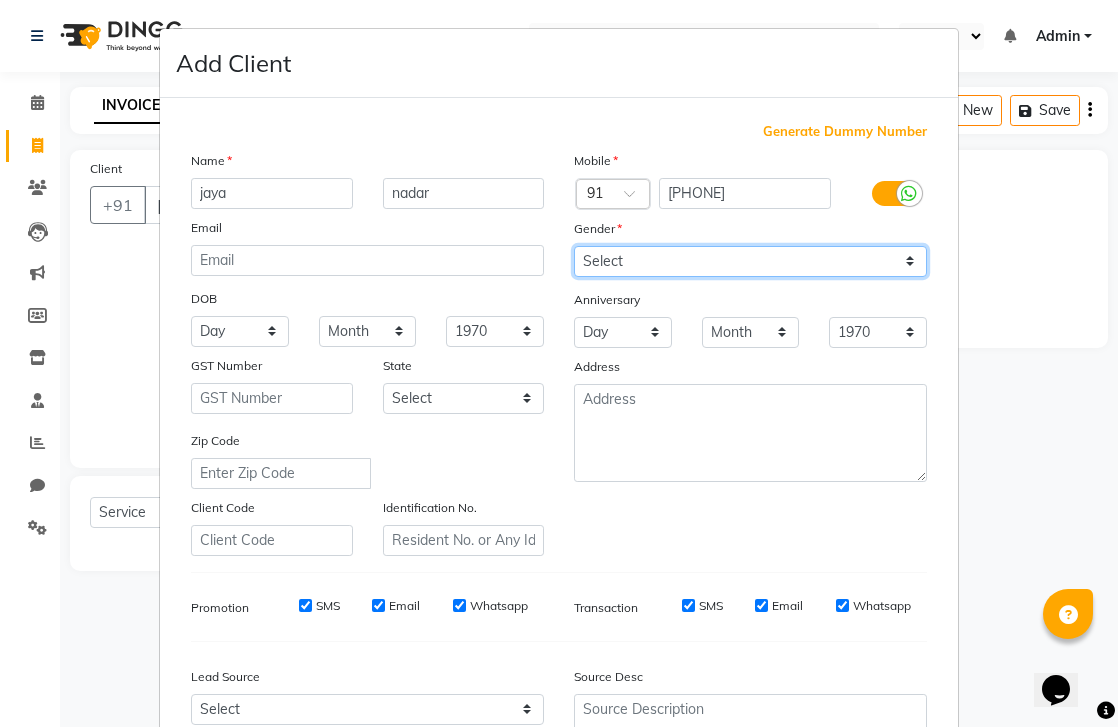 select on "female" 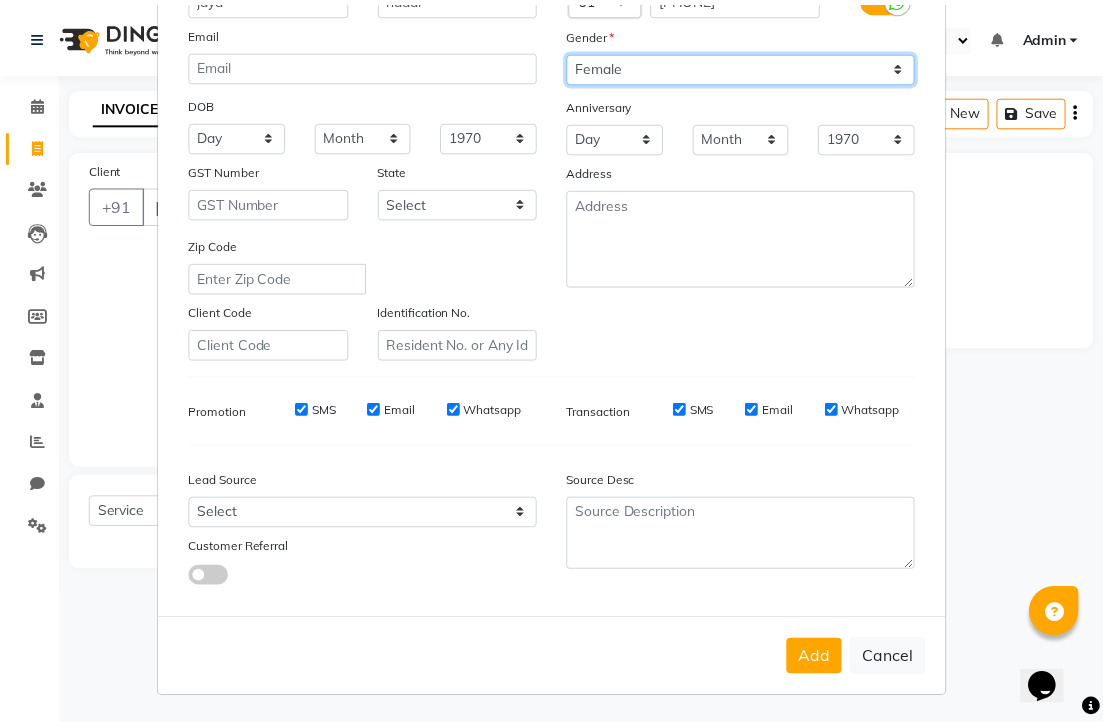 scroll, scrollTop: 195, scrollLeft: 0, axis: vertical 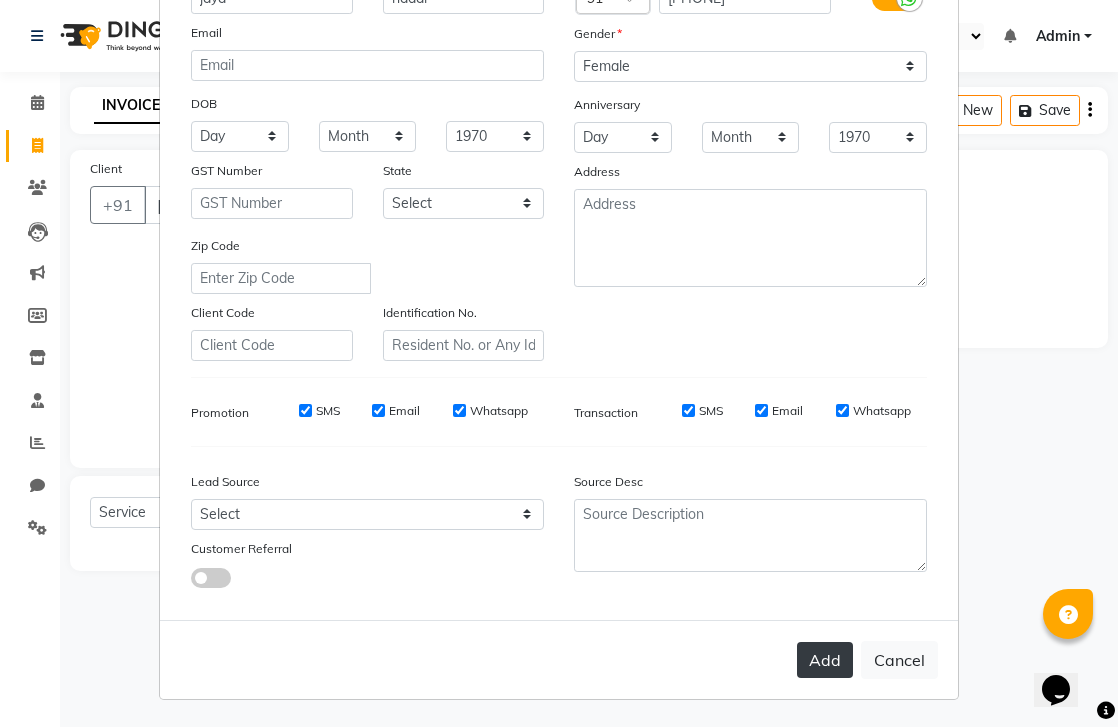 click on "Add" at bounding box center (825, 660) 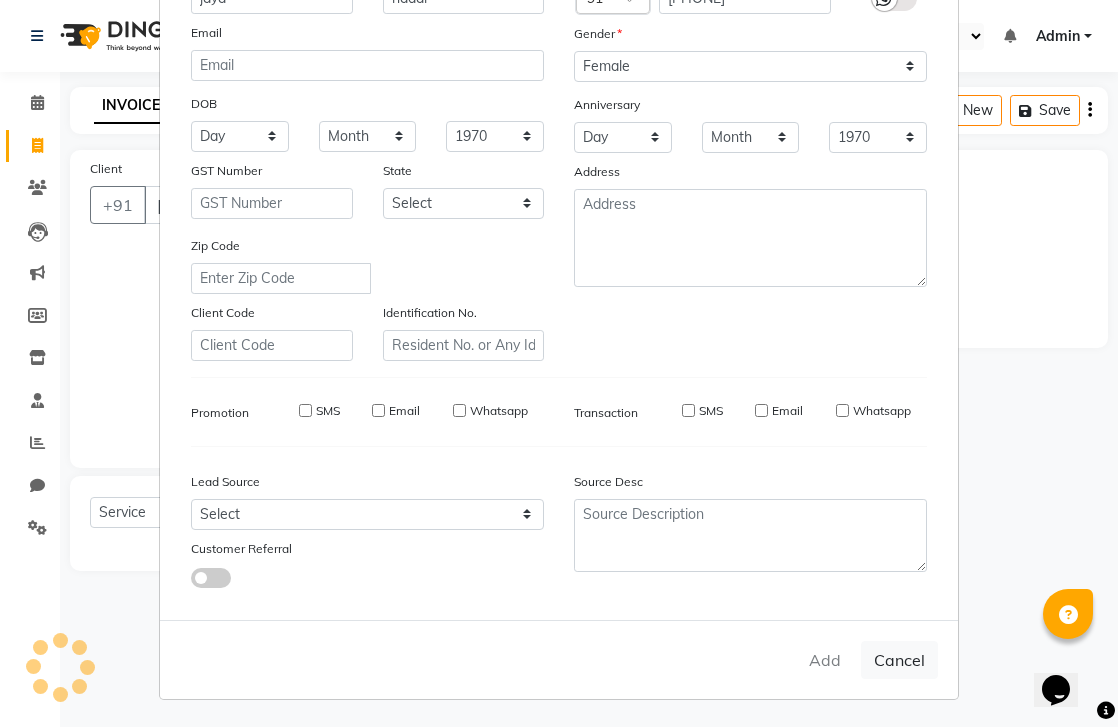 type 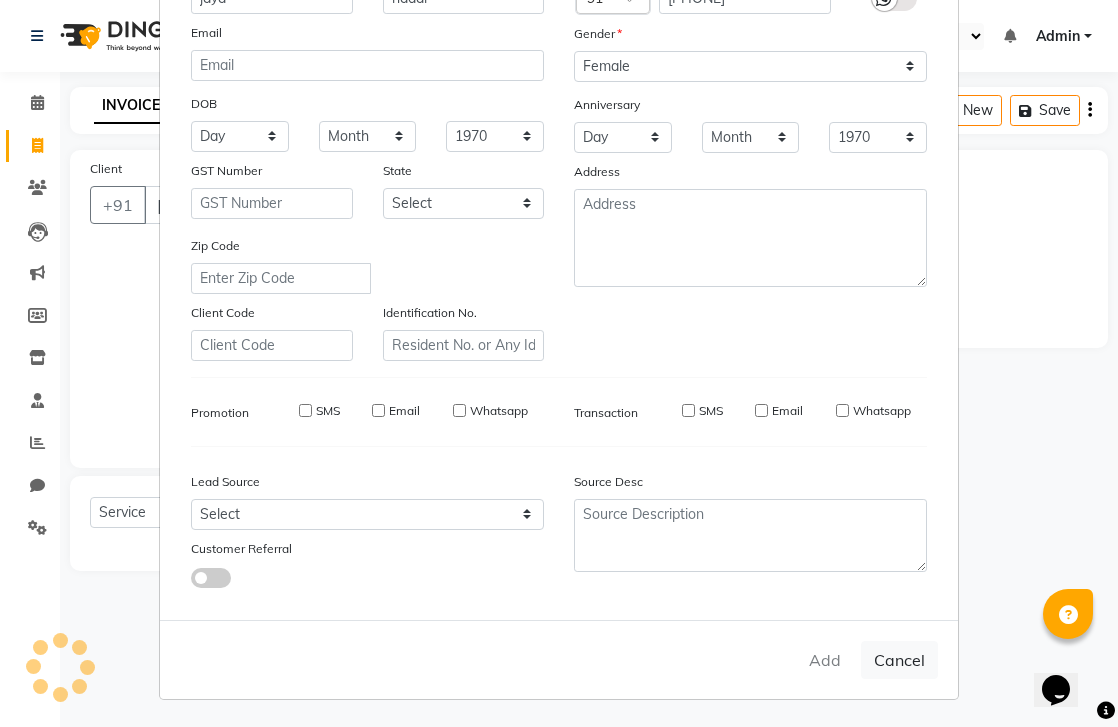 type 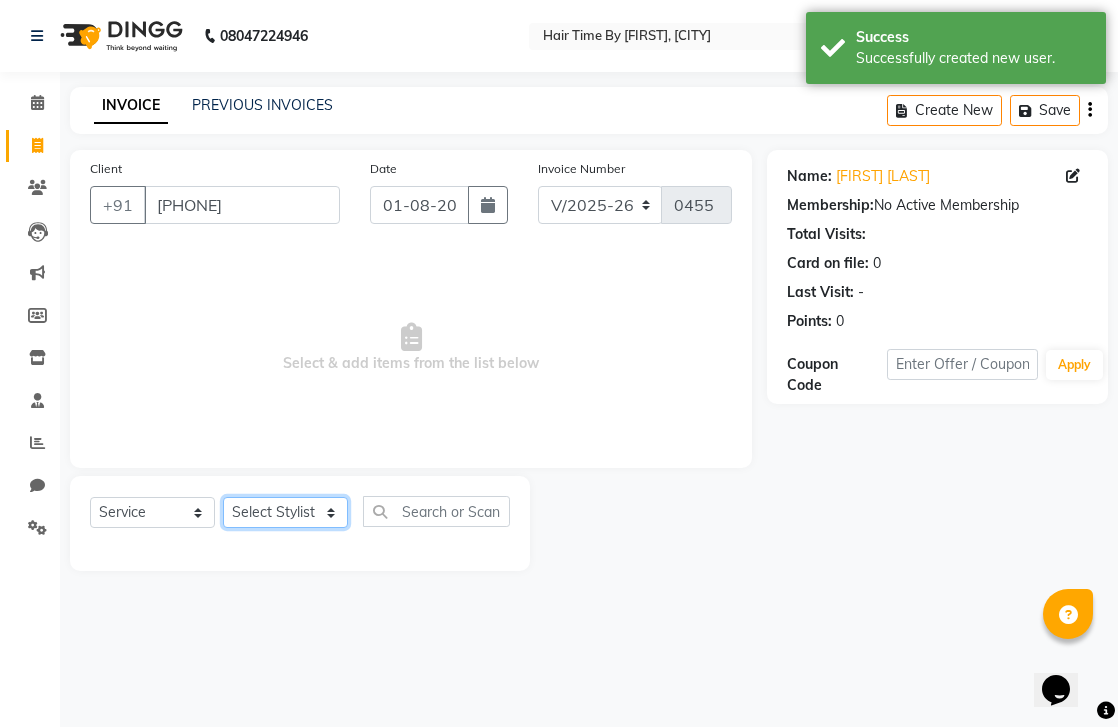 select on "78803" 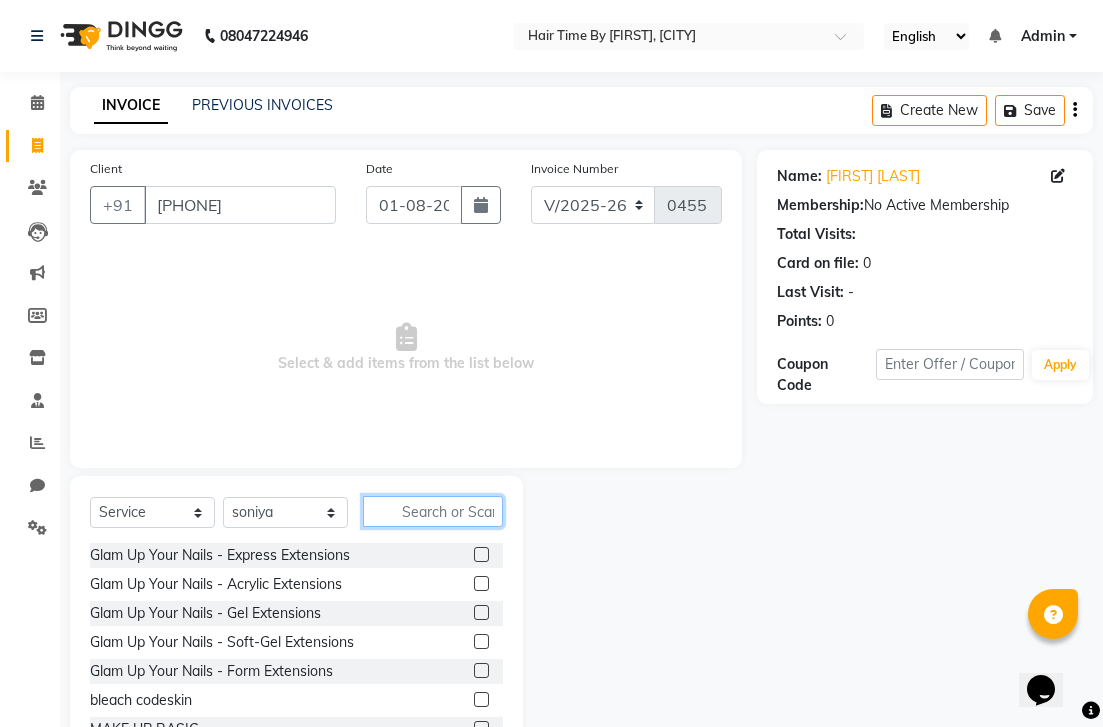 click 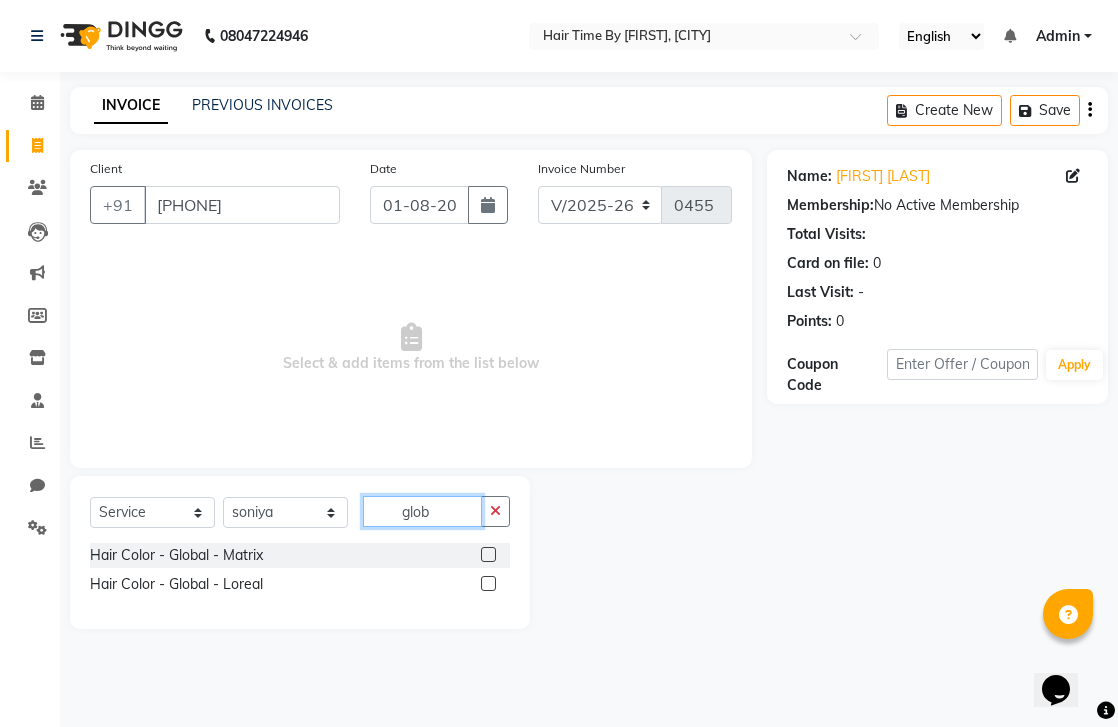 type on "glob" 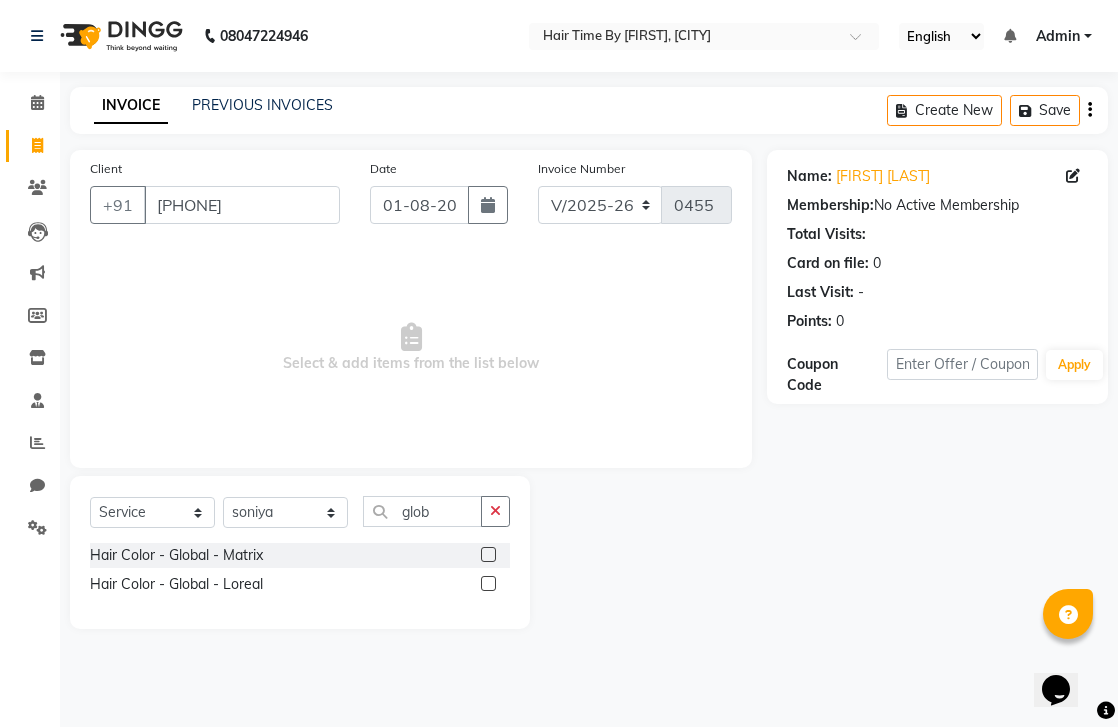 click 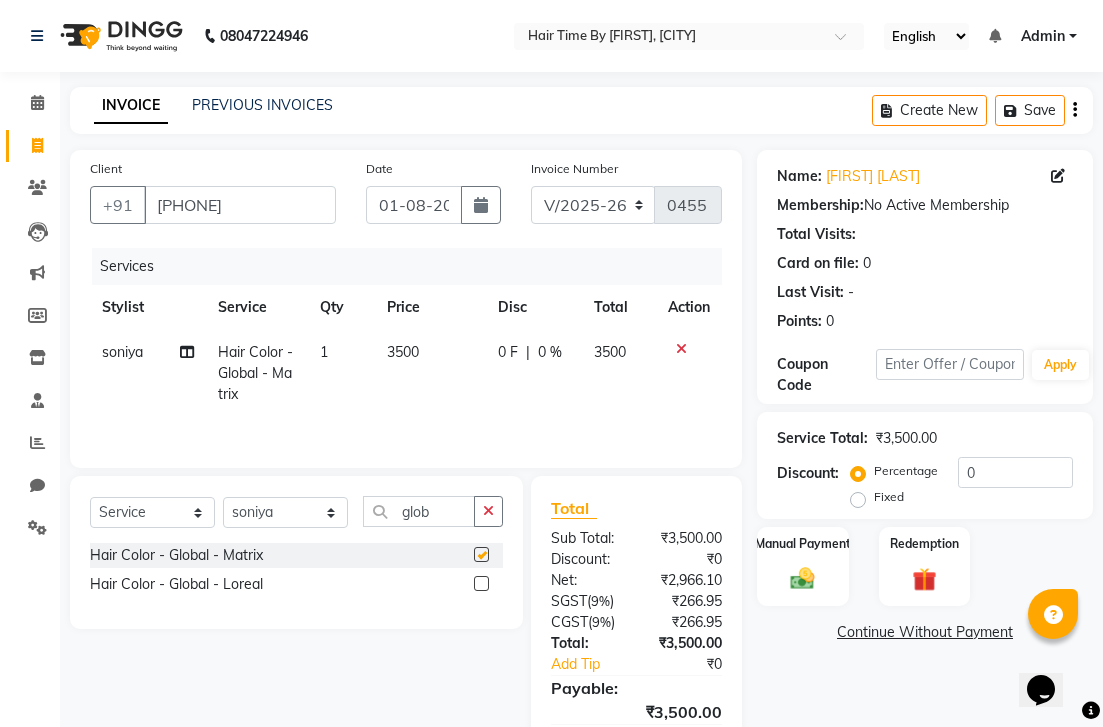 checkbox on "false" 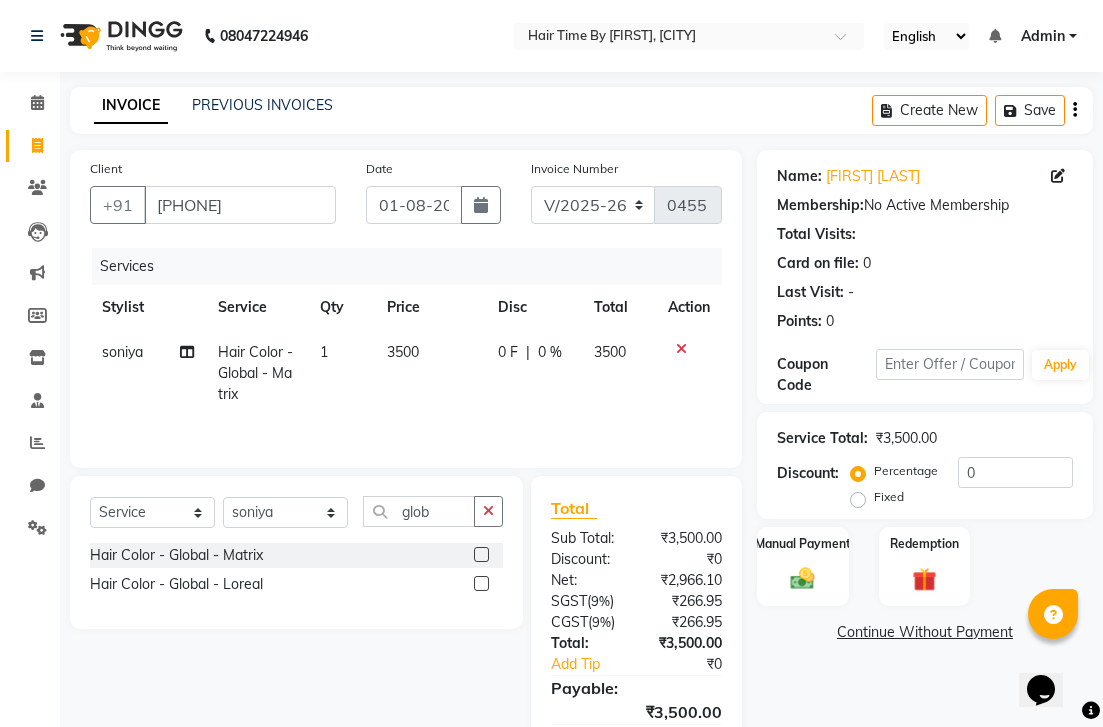 click on "3500" 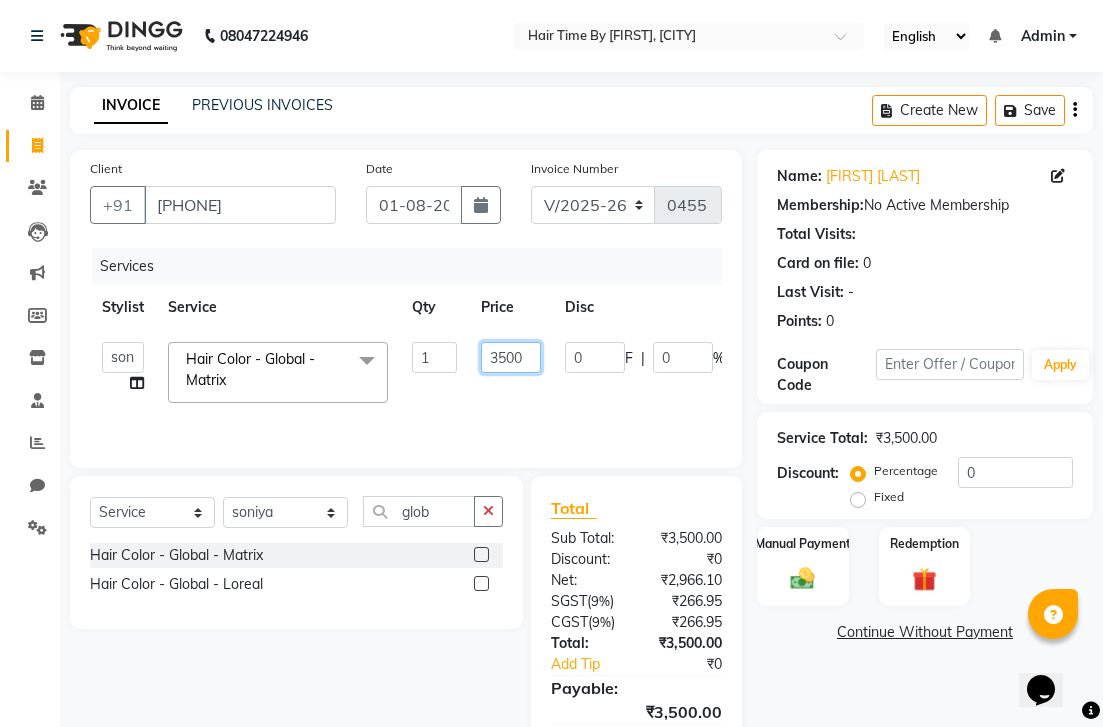 click on "3500" 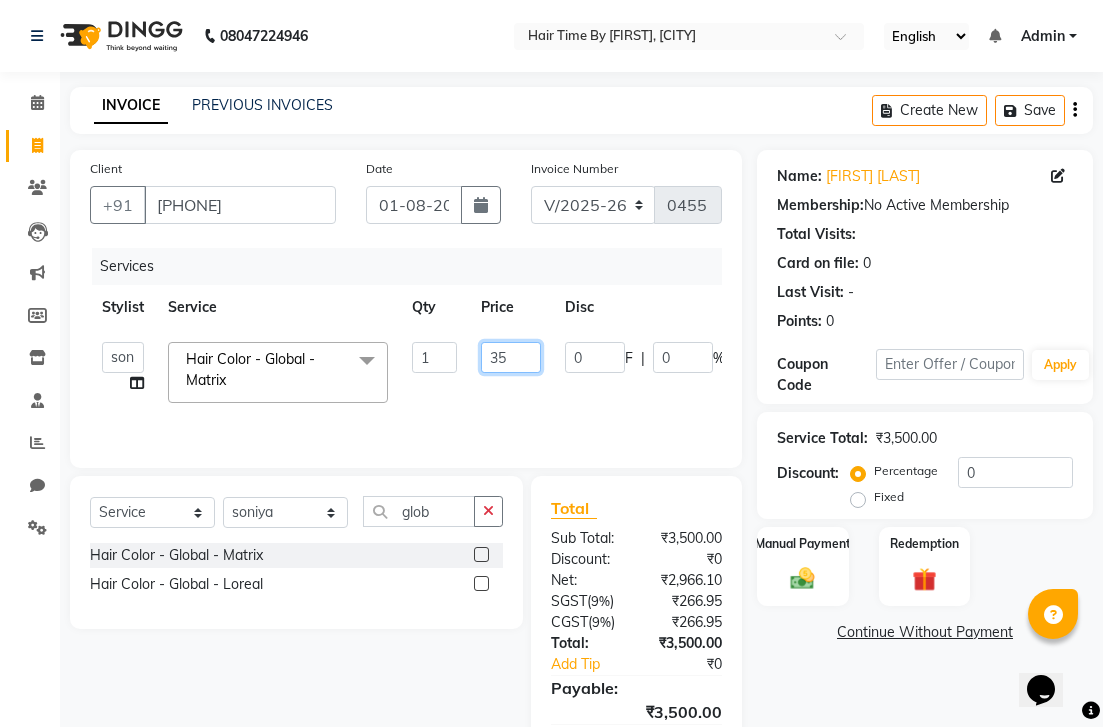 type on "3" 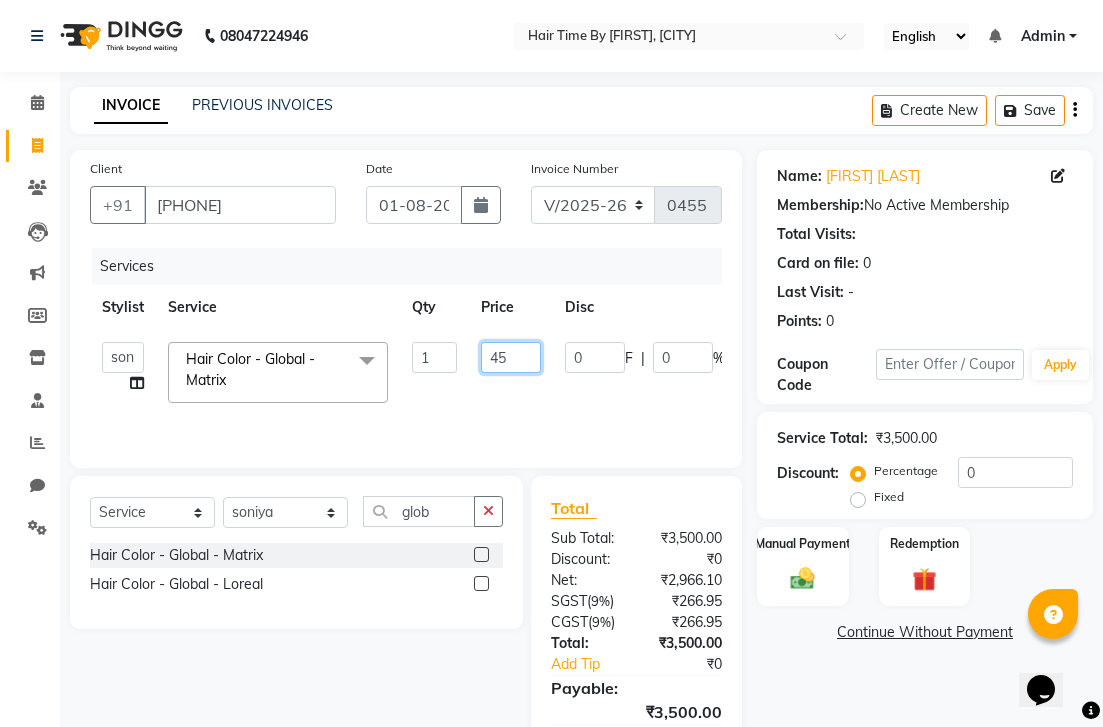 type on "4" 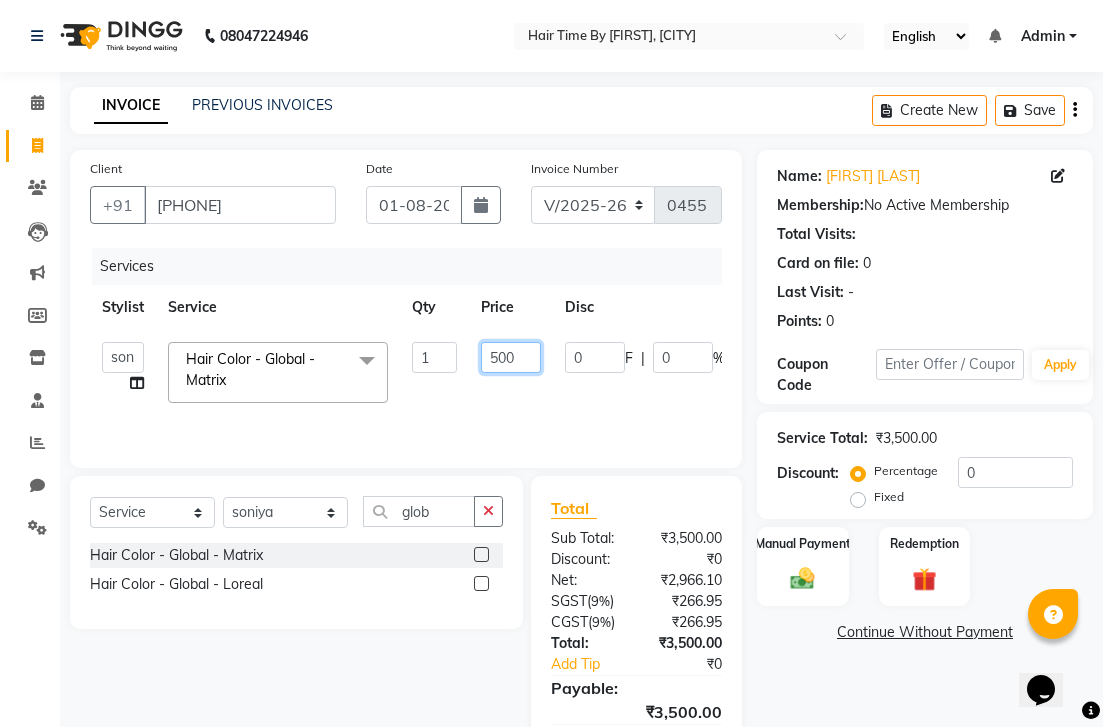type on "5000" 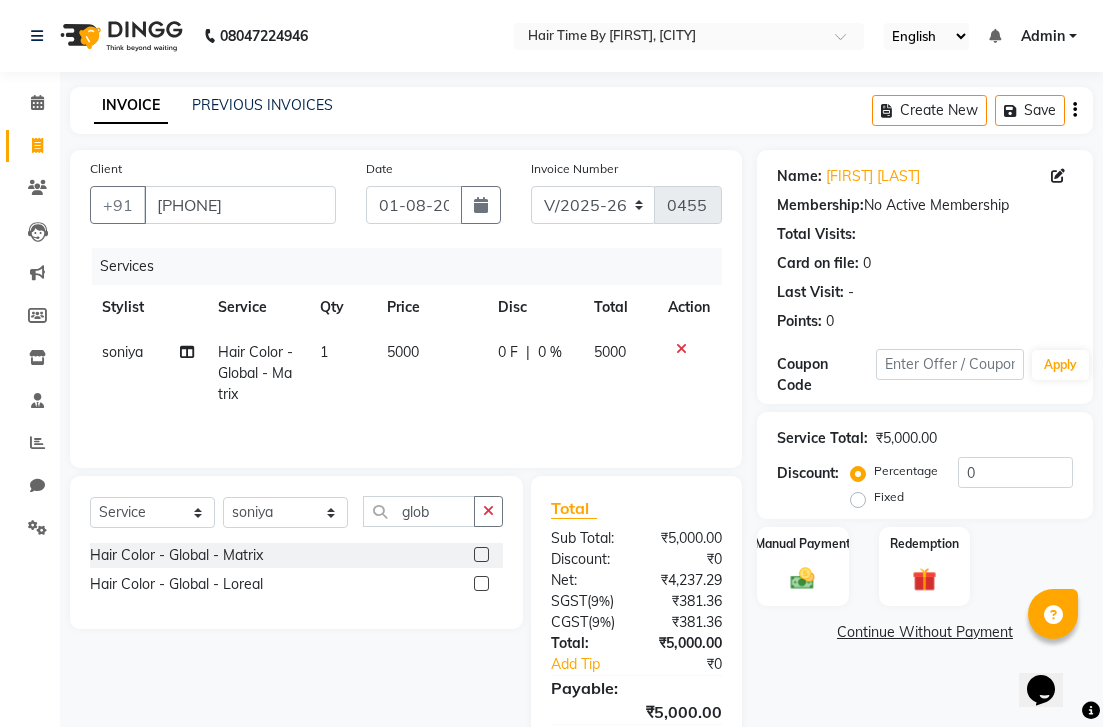 click on "5000" 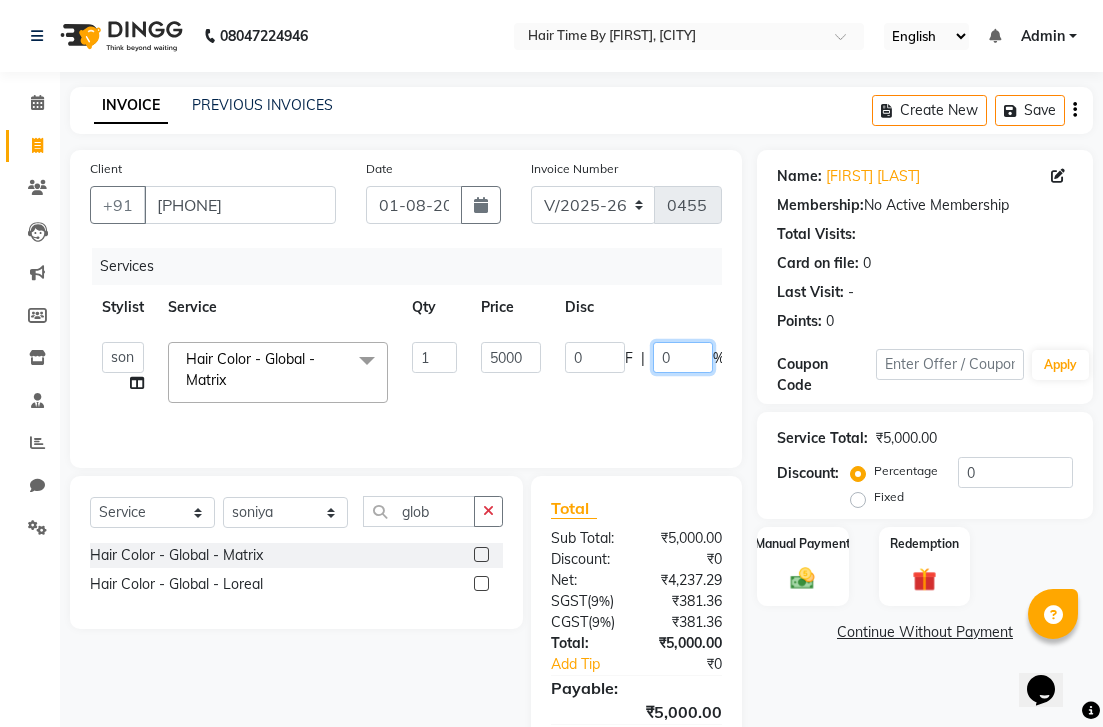 click on "0" 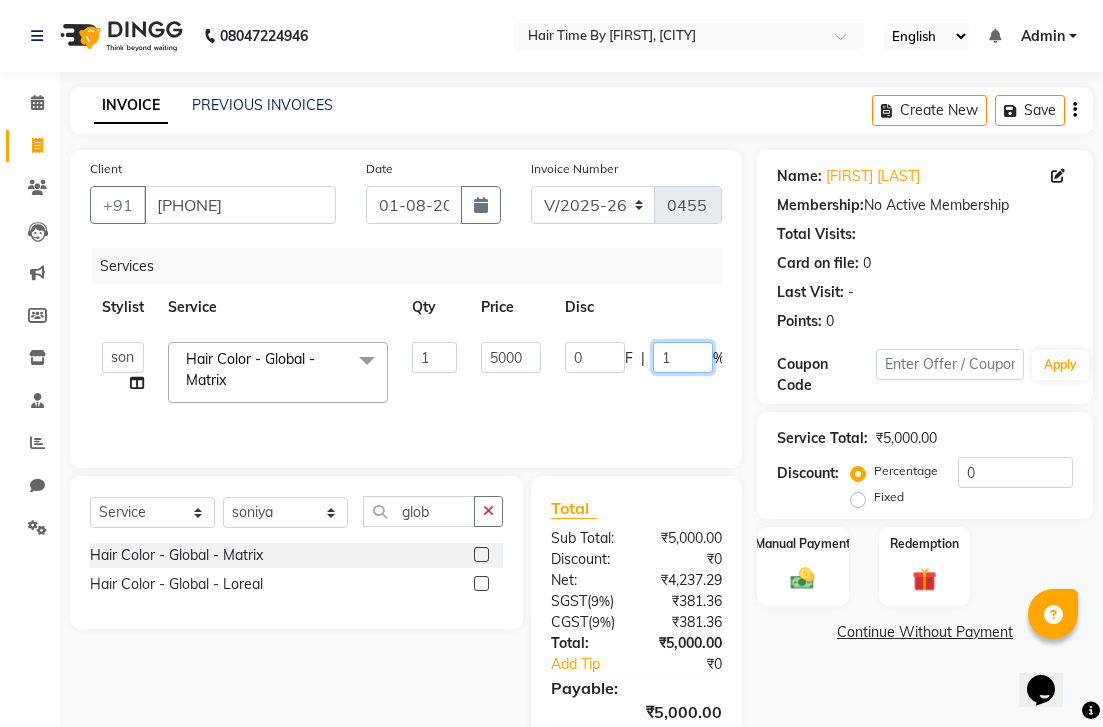 type on "10" 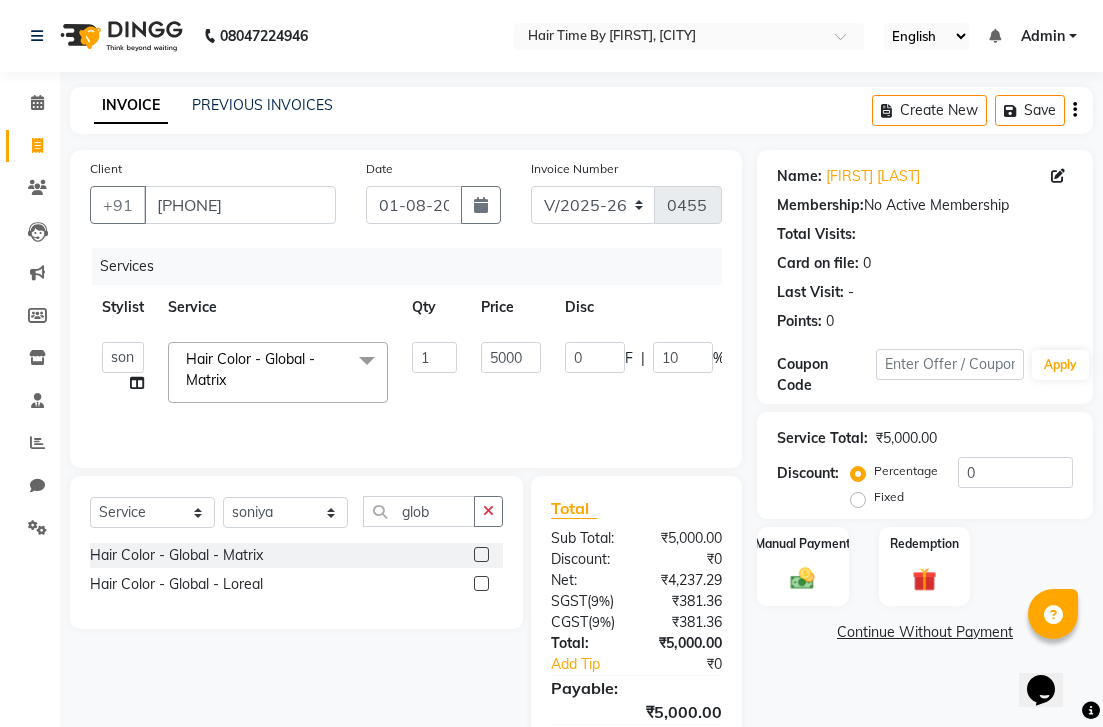 click on "Natural Nails - Gel Polish Natural Nails - Biab Overlay Natural Nails - Acrylic Overlay Natural Nails - Gel Overlay Natural Nails - Polygel Overlay Manicure - Basic Manicure - Berry Manicure - Spa Manicure - Luxury Candle Extra Moisture Pedicure - Basic Pedicure - Berry Pedicure - Spa Pedicure - Luxury Candle Extra Moisture Add-Ons - Cut Files Add-Ons - Nail Polish Body - Full Body Massage Body - Body Spa Scrubs - Body Scrub Scrubs - Body Scrub/Massage/Steam Cleanup - O3" 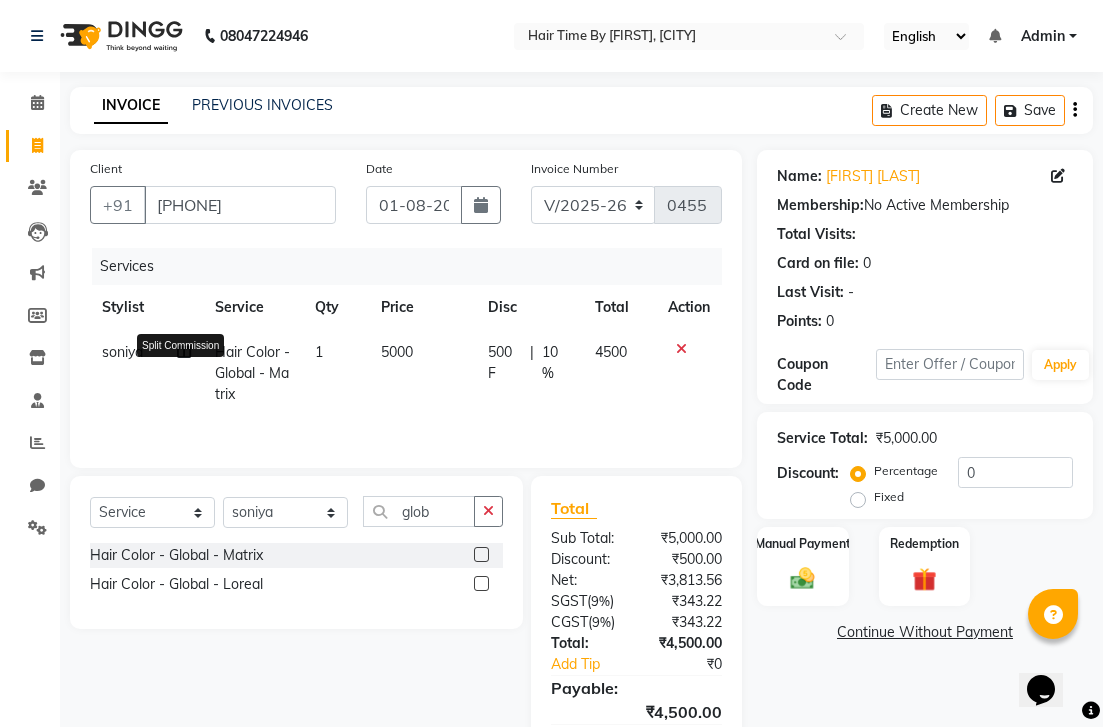 click 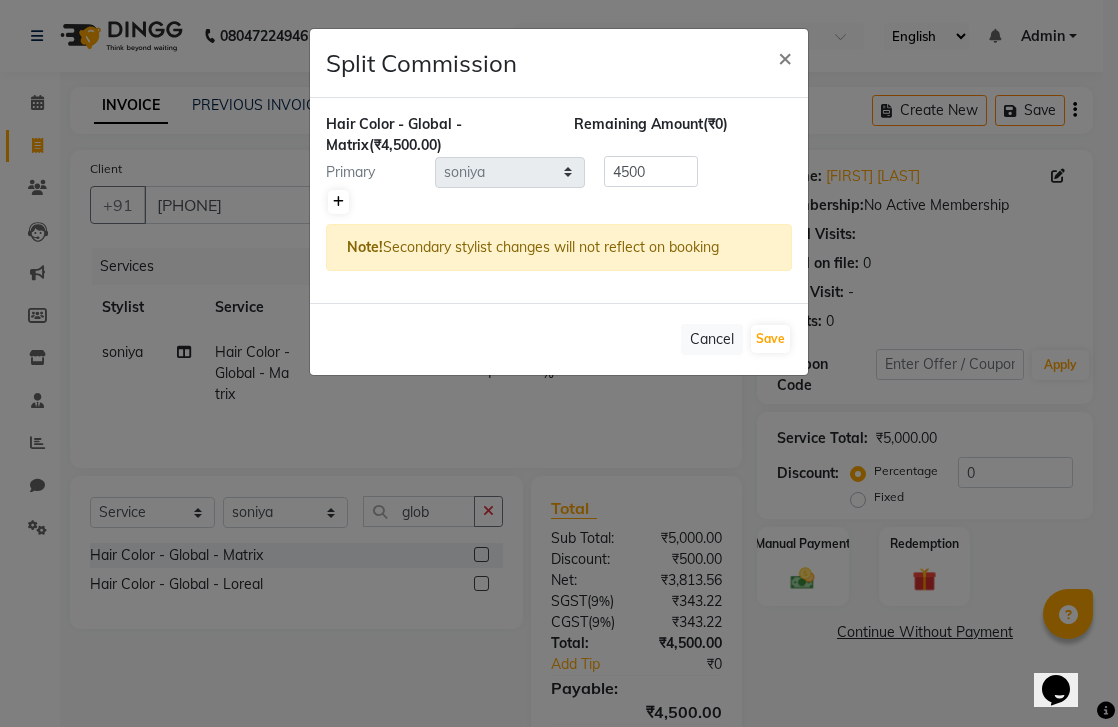 click 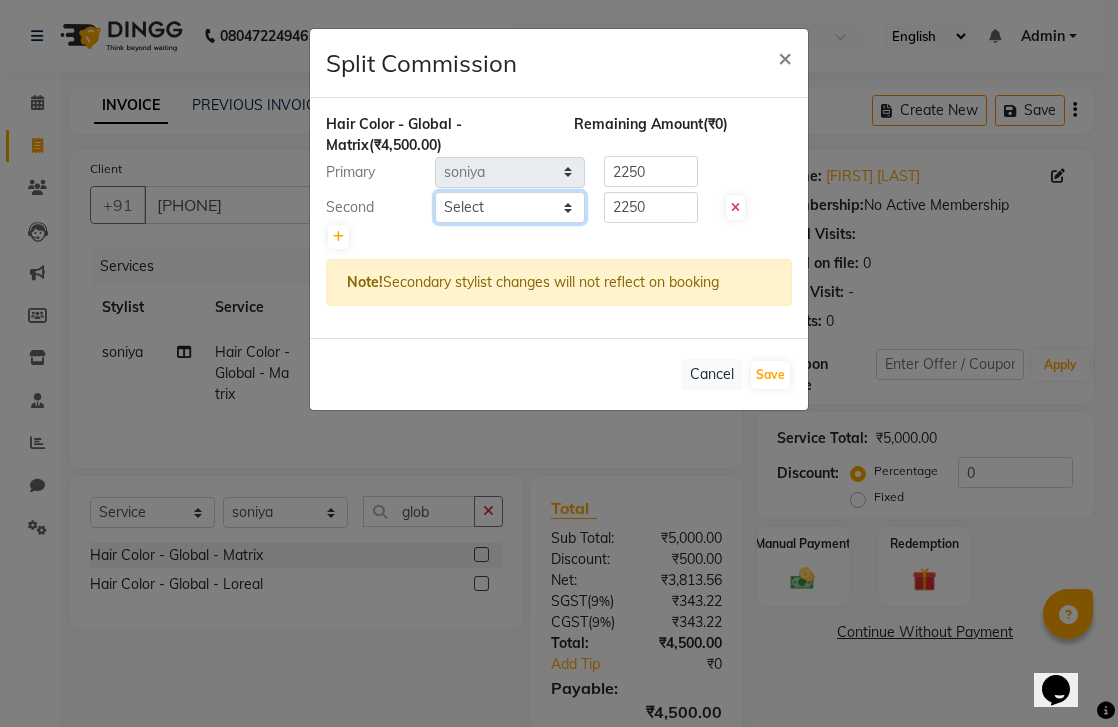 select on "75792" 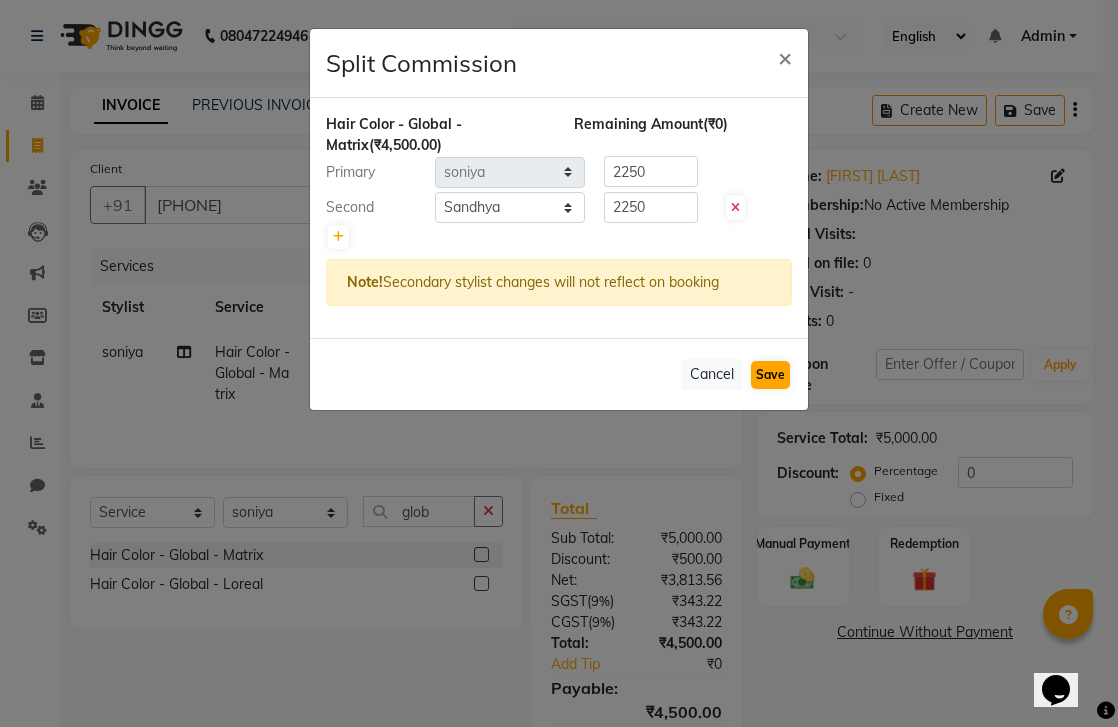 click on "Save" 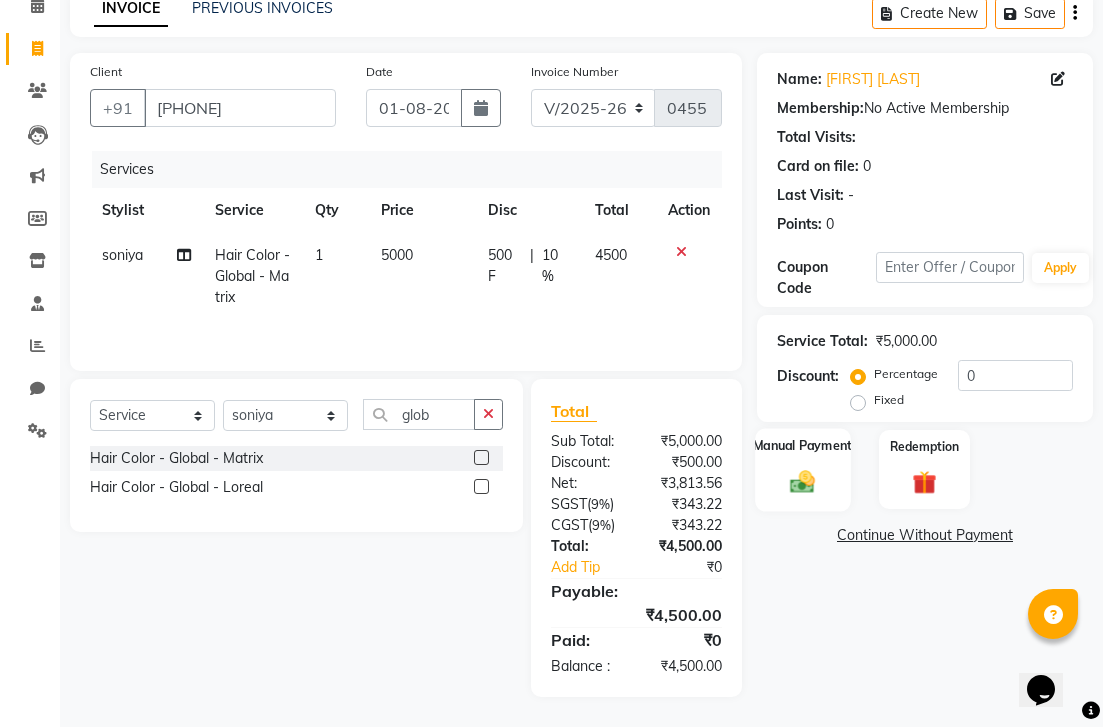 scroll, scrollTop: 100, scrollLeft: 0, axis: vertical 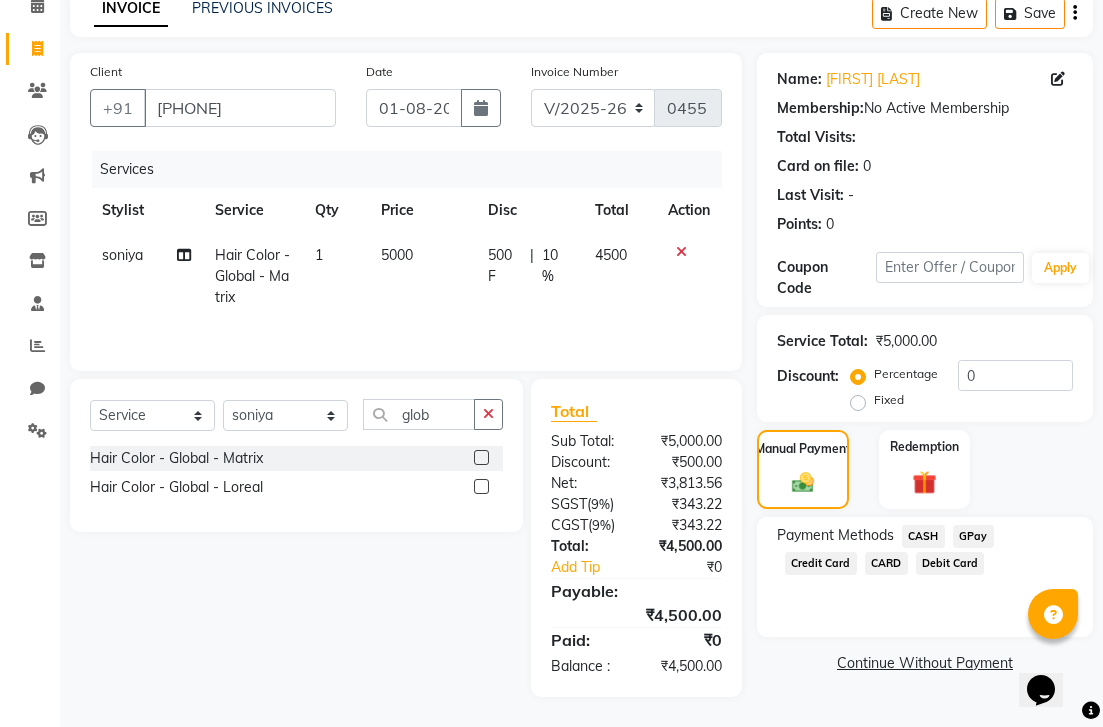 click on "GPay" 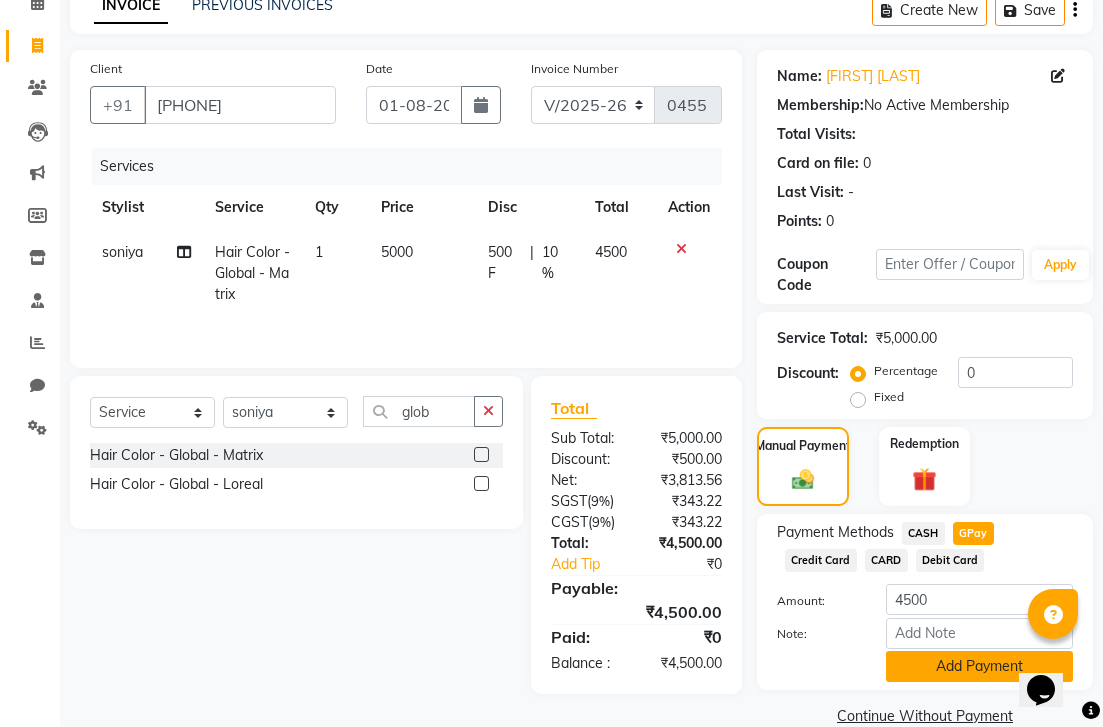 click on "Add Payment" 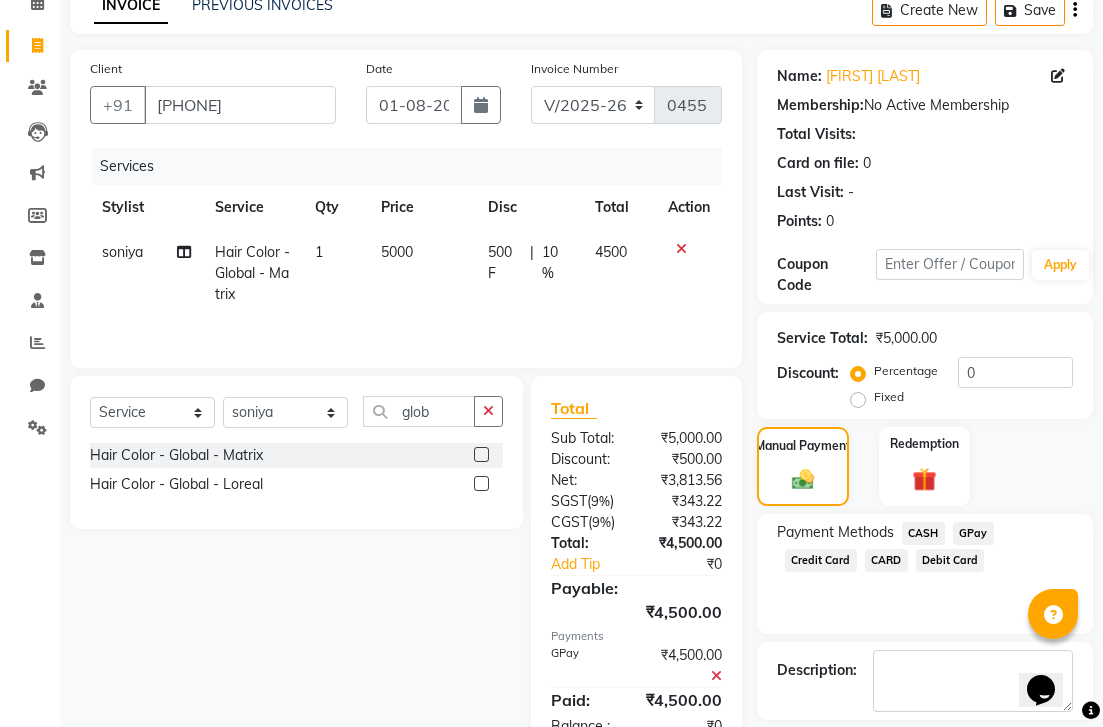 click on "GPay" 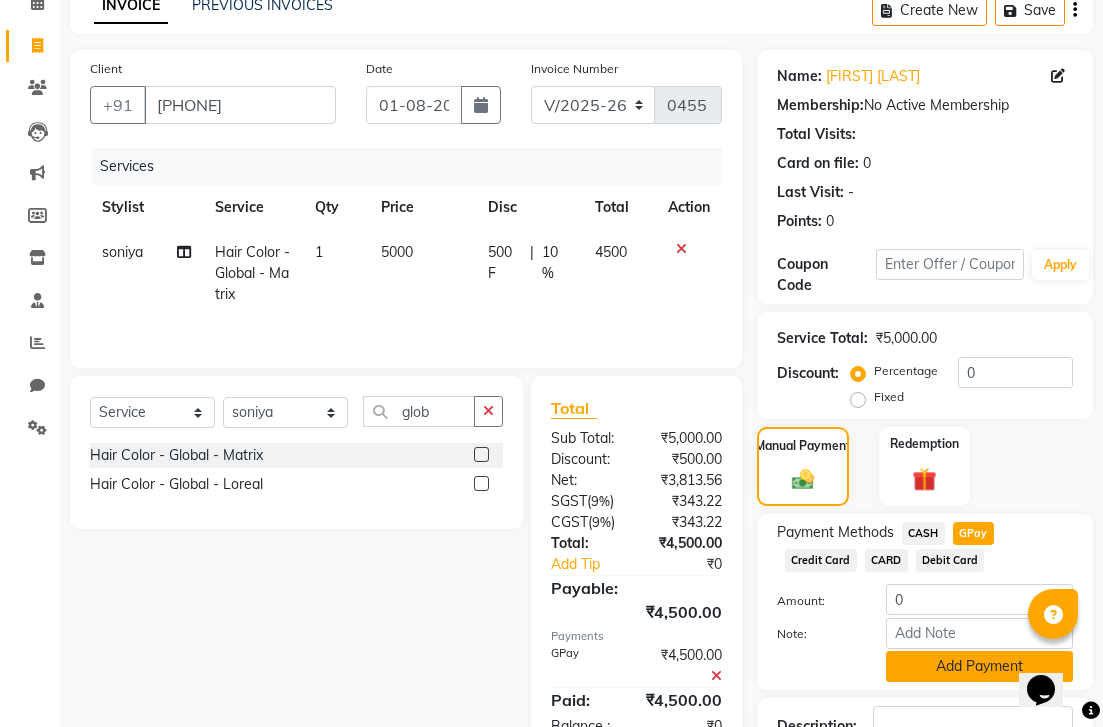 click on "Add Payment" 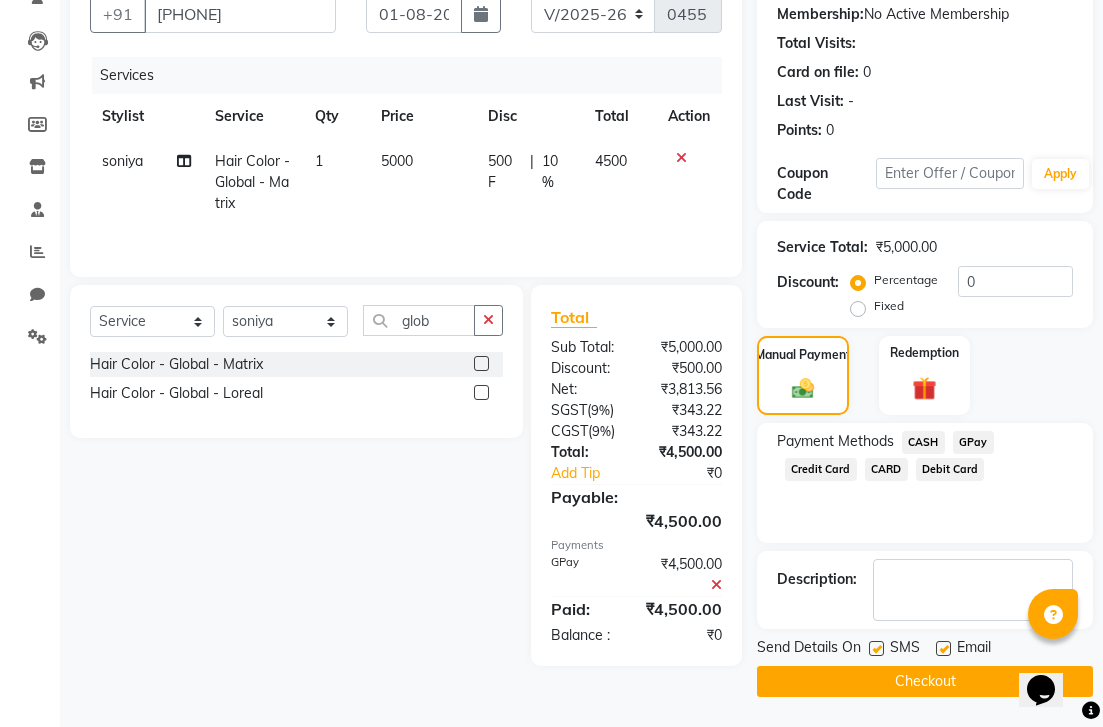 scroll, scrollTop: 223, scrollLeft: 0, axis: vertical 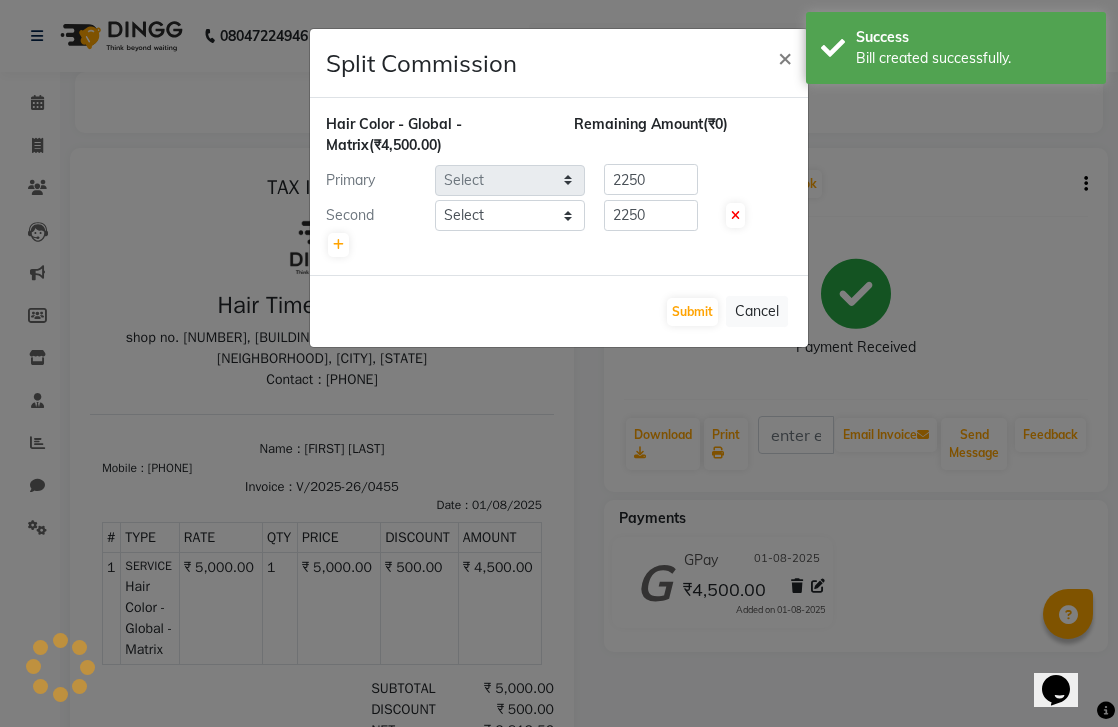 select on "78803" 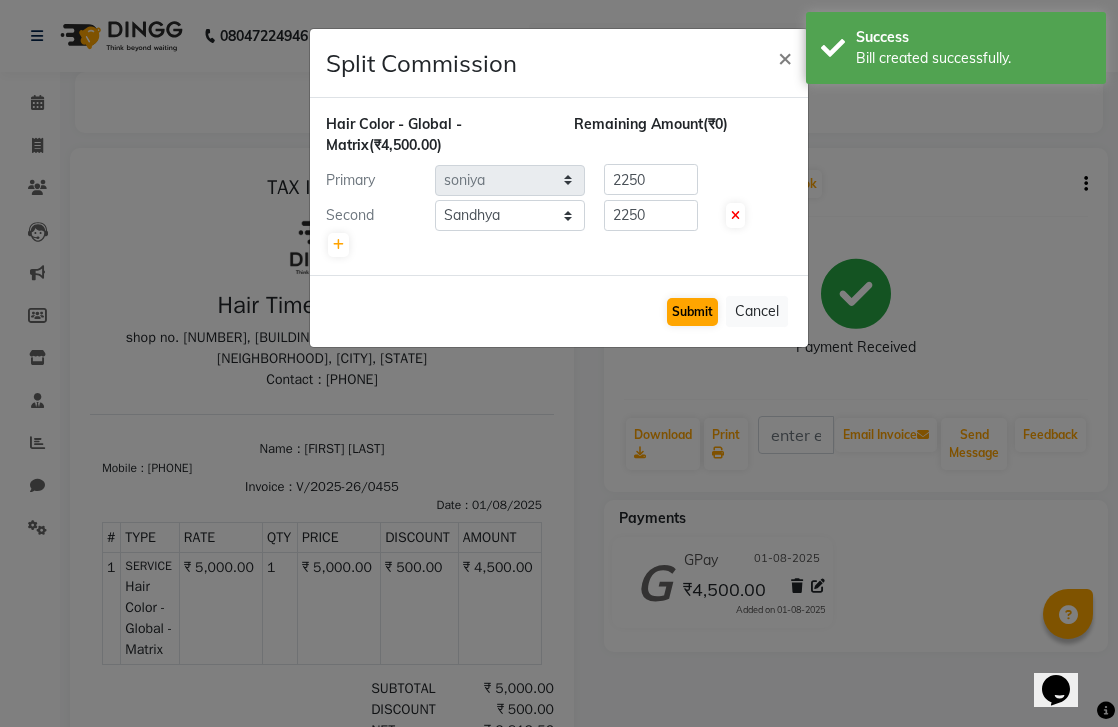 click on "Submit" 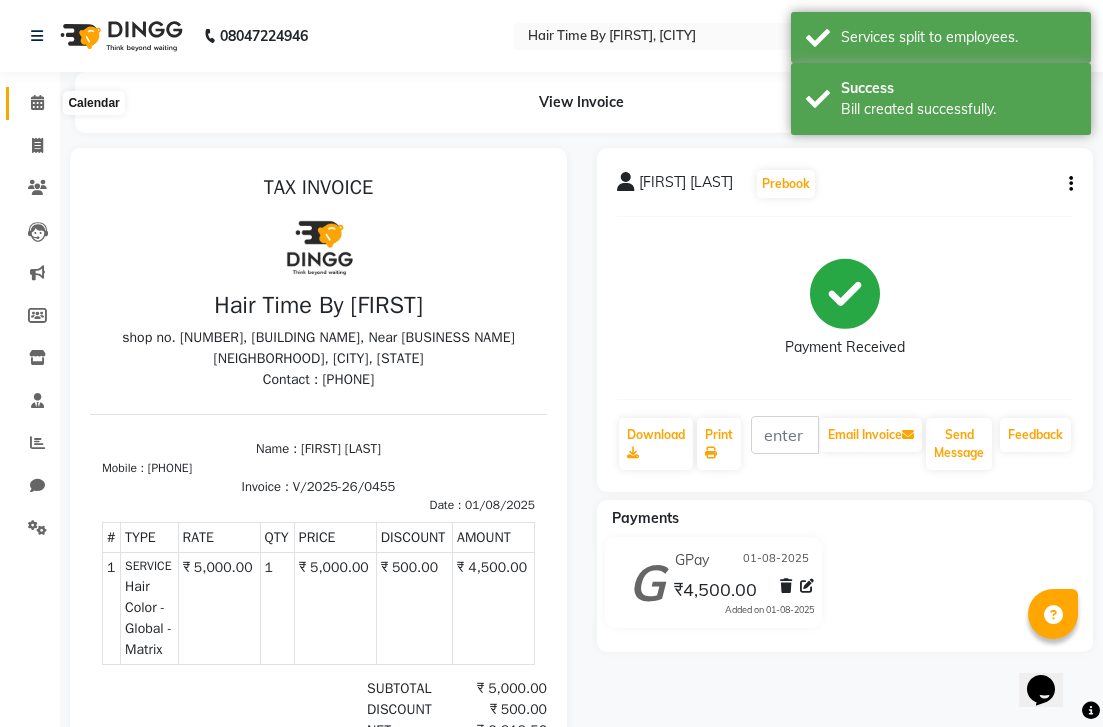 click 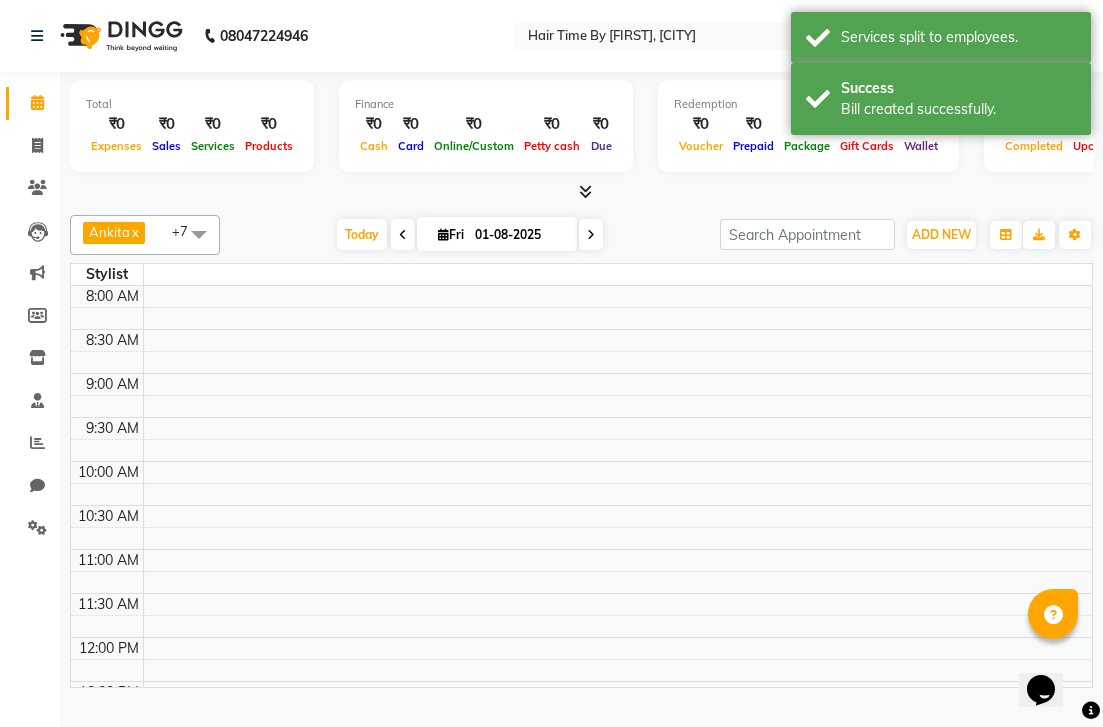 scroll, scrollTop: 0, scrollLeft: 0, axis: both 